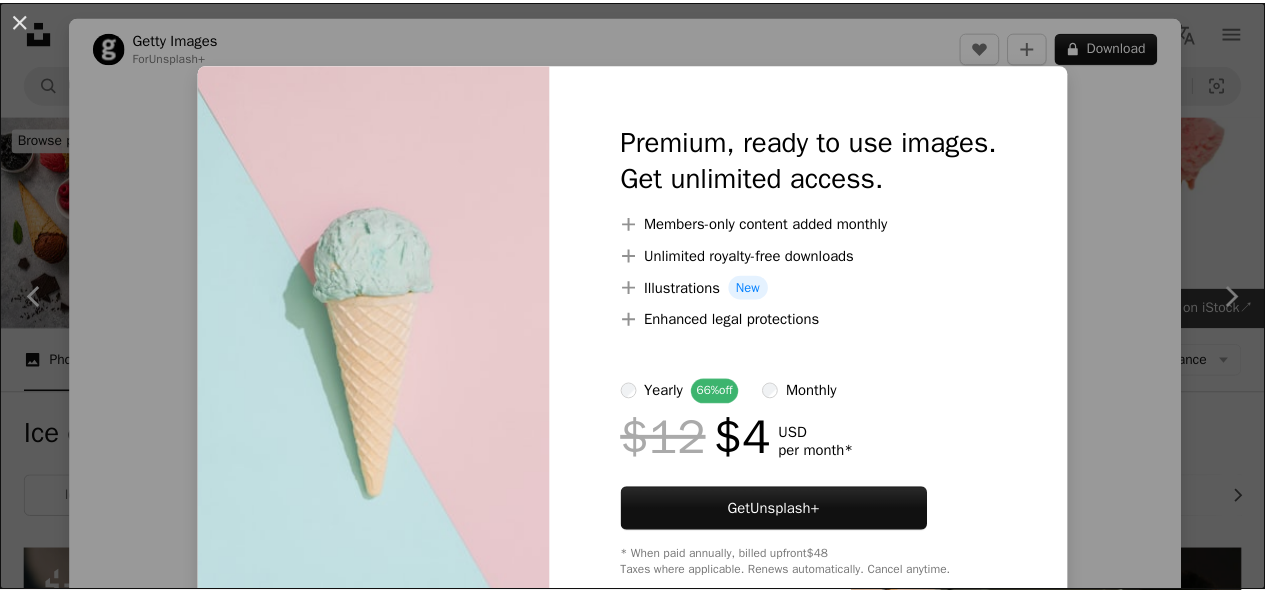 scroll, scrollTop: 874, scrollLeft: 0, axis: vertical 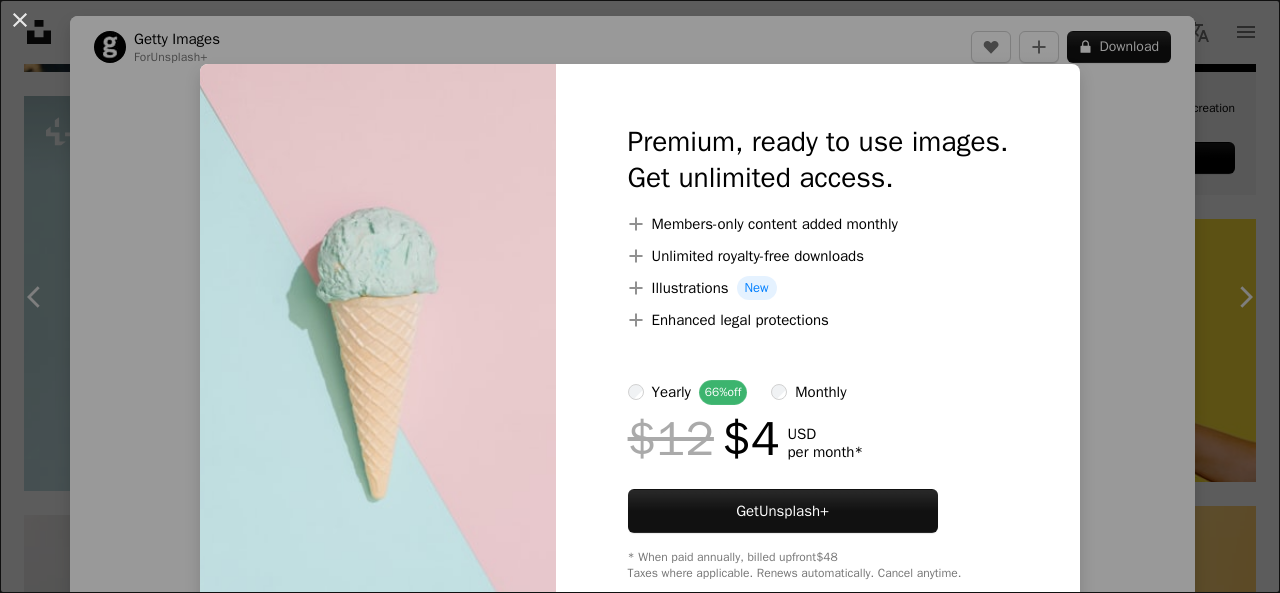 click on "An X shape Premium, ready to use images. Get unlimited access. A plus sign Members-only content added monthly A plus sign Unlimited royalty-free downloads A plus sign Illustrations  New A plus sign Enhanced legal protections yearly 66%  off monthly $12   $4 USD per month * Get  Unsplash+ * When paid annually, billed upfront  $48 Taxes where applicable. Renews automatically. Cancel anytime." at bounding box center (640, 296) 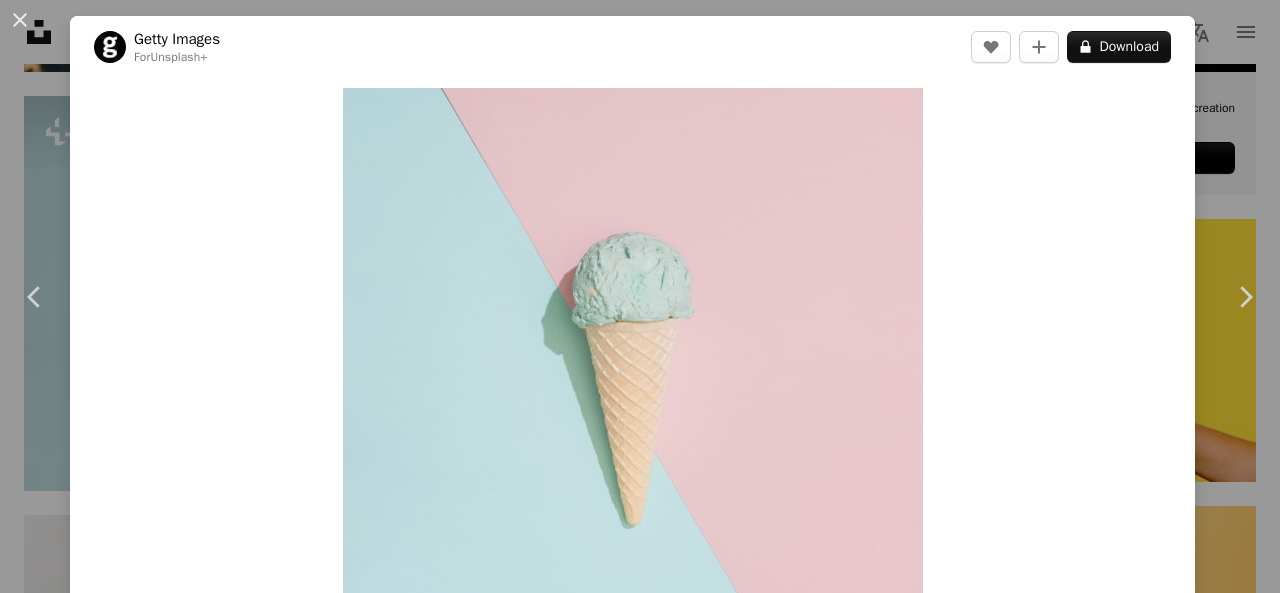 click on "An X shape Chevron left Chevron right Getty Images For Unsplash+ A heart A plus sign A lock Download Zoom in A forward-right arrow Share More Actions Calendar outlined Published on August [DAY], [YEAR] Safety Licensed under the Unsplash+ License abstract food art summer photography ice cream milk food and drink vanilla serbia frozen food lifestyles sweet food refreshment high angle view concepts & topics sparse hipster culture brown Backgrounds Related images Plus sign for Unsplash+ A heart A plus sign Getty Images For Unsplash+ A lock Download Plus sign for Unsplash+ A heart A plus sign Getty Images For Unsplash+ A lock Download Plus sign for Unsplash+ A heart A plus sign Getty Images For Unsplash+ A lock Download Plus sign for Unsplash+ A heart A plus sign Curated Lifestyle For Unsplash+ A lock Download Plus sign for Unsplash+ A heart A plus sign Getty Images For Unsplash+ A lock Download Plus sign for Unsplash+ A heart A plus sign Getty Images For Unsplash+ A lock Download Plus sign for Unsplash+ For" at bounding box center (640, 296) 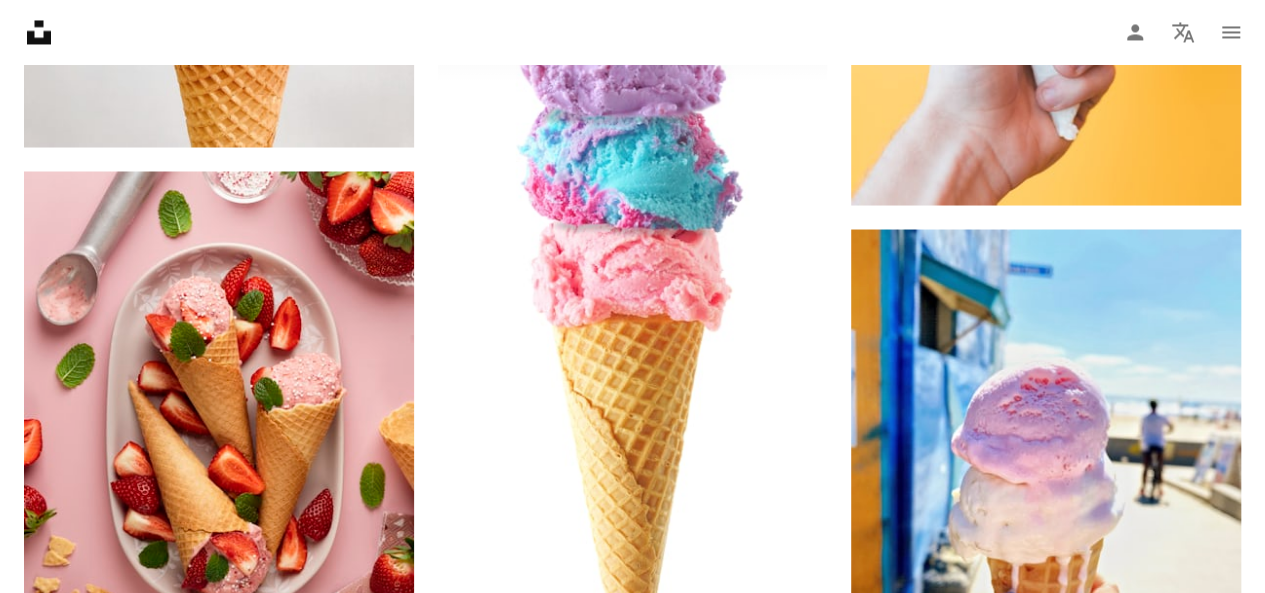 scroll, scrollTop: 1757, scrollLeft: 0, axis: vertical 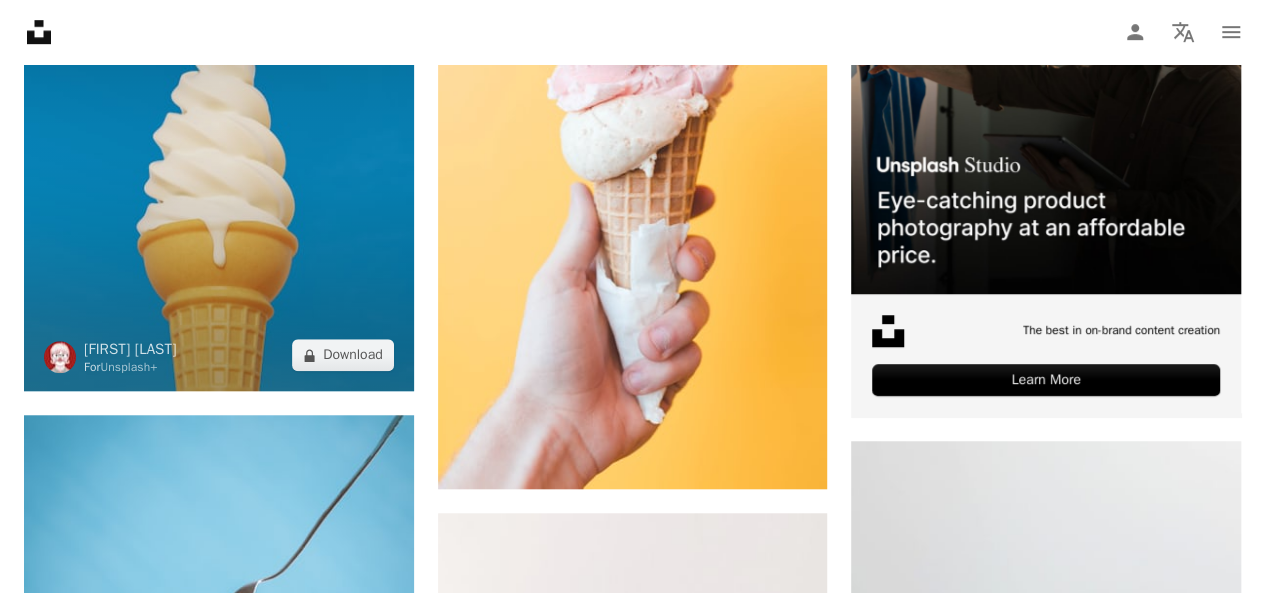 click at bounding box center [219, 147] 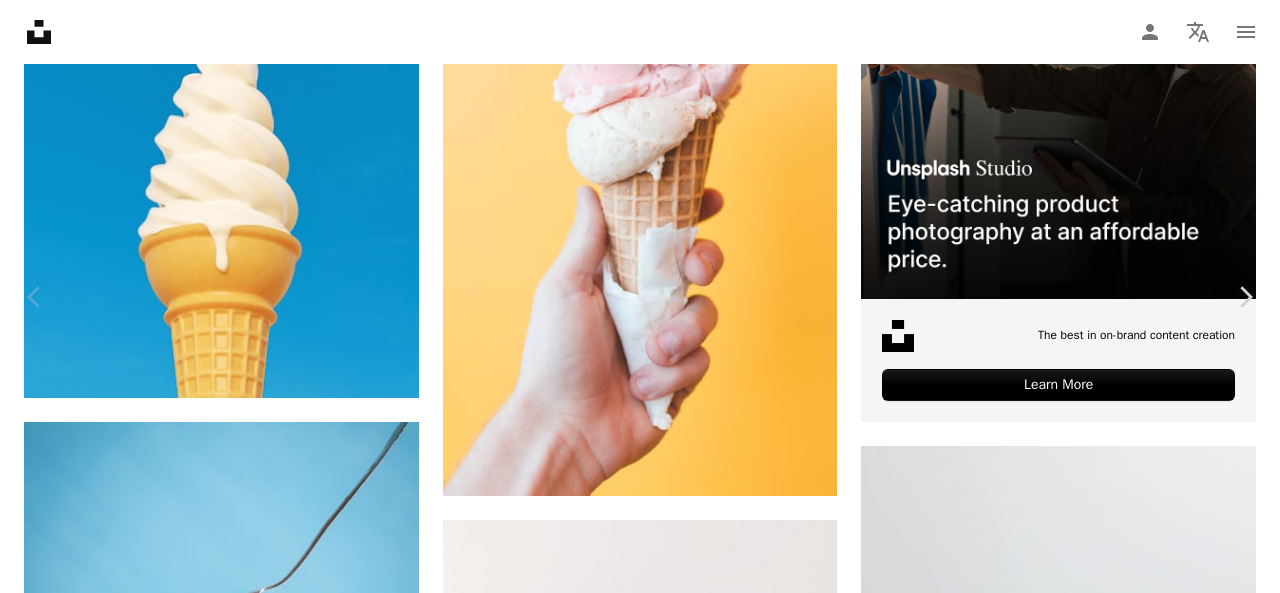 scroll, scrollTop: 1356, scrollLeft: 0, axis: vertical 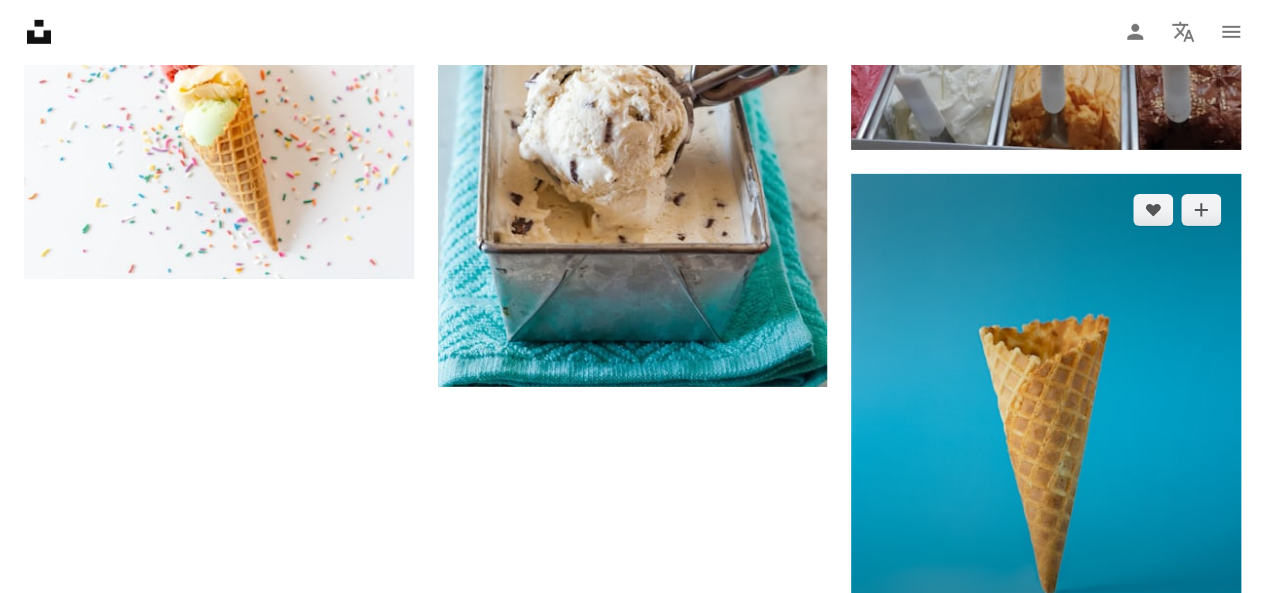 click at bounding box center [1046, 417] 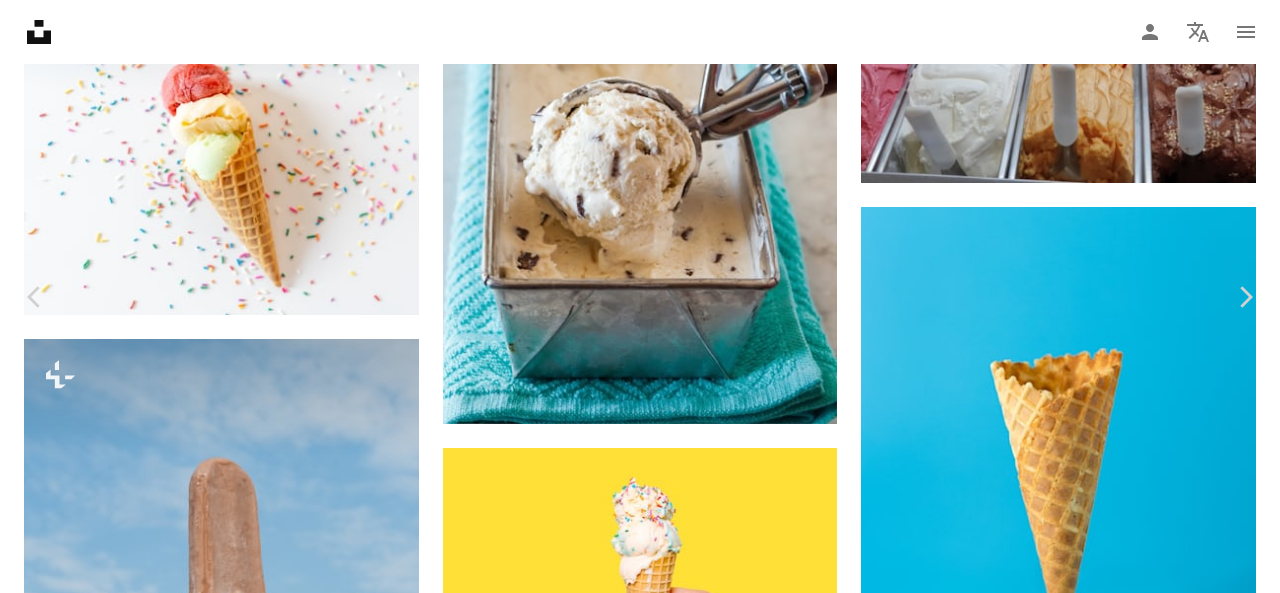 click on "Download free" at bounding box center [1081, 5498] 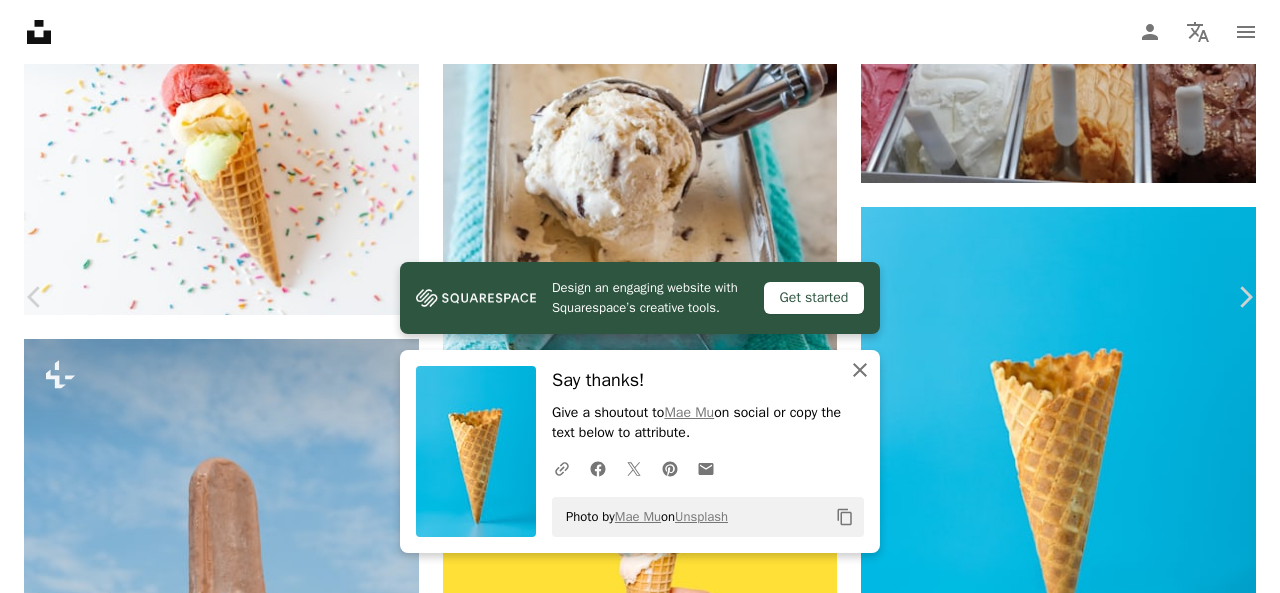 click on "An X shape" 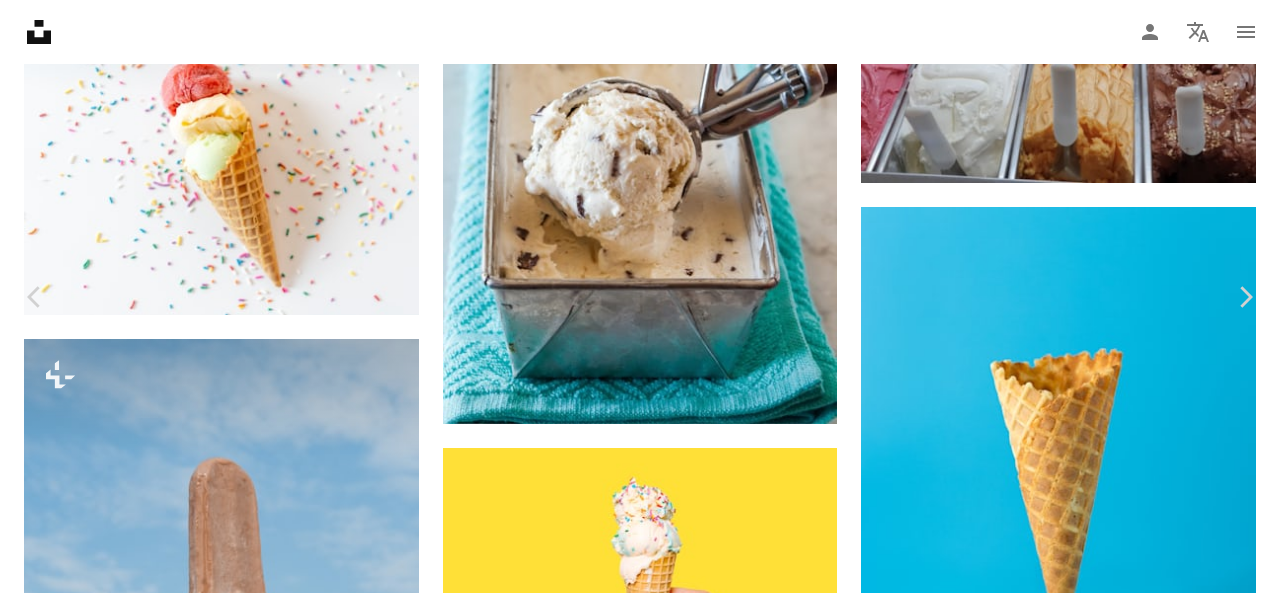 click on "[FIRST] [LAST] Available for hire A checkmark inside of a circle A heart A plus sign Download free Chevron down Zoom in Views 19,688,133 Downloads 137,816 Featured in Photos , Food & Drink A forward-right arrow Share Info icon Info More Actions Enjoy your meal!
I would love to hear your comments!
Check out my Instagram @picoftasty more surprise there!
Any questions please don't hesitate to ask.
Email for Collabs or Business inquires. Read more A map marker [CITY], [STATE], [COUNTRY] Calendar outlined Published on June [DAY], [YEAR] Camera Canon, EOS 6D Safety Free to use under the Unsplash License background food blue summer color ice cream yellow dessert brown cool food photography food and drink snack waffle solid color wallpaper foodie cone food styling creme food photo Free pictures Browse premium related images on iStock | Save 20% with code UNSPLASH20 View more on iStock ↗ Related images A heart A plus sign [FIRST] [LAST] Available for hire A checkmark inside of a circle" at bounding box center (640, 5747) 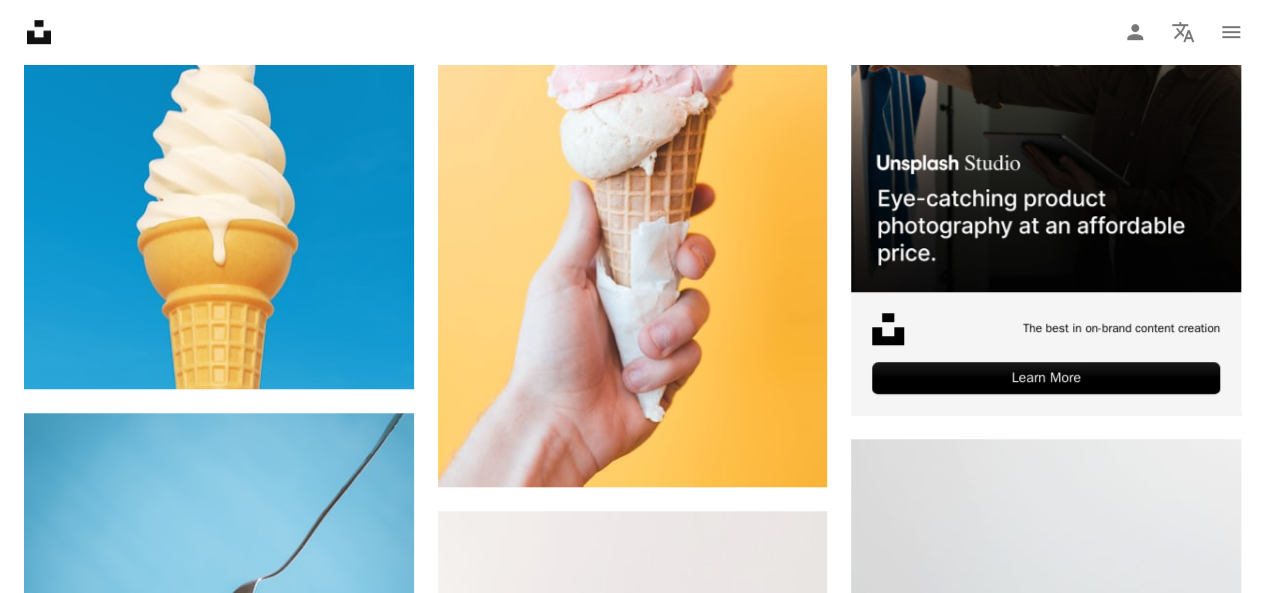 scroll, scrollTop: 0, scrollLeft: 0, axis: both 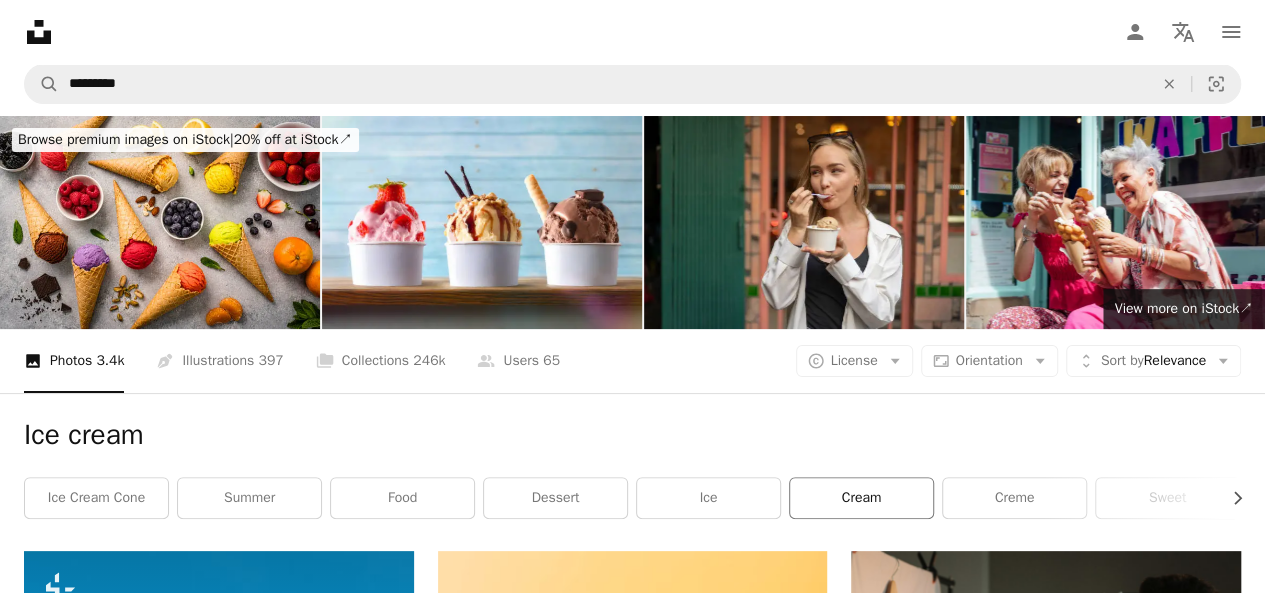 click on "cream" at bounding box center [861, 498] 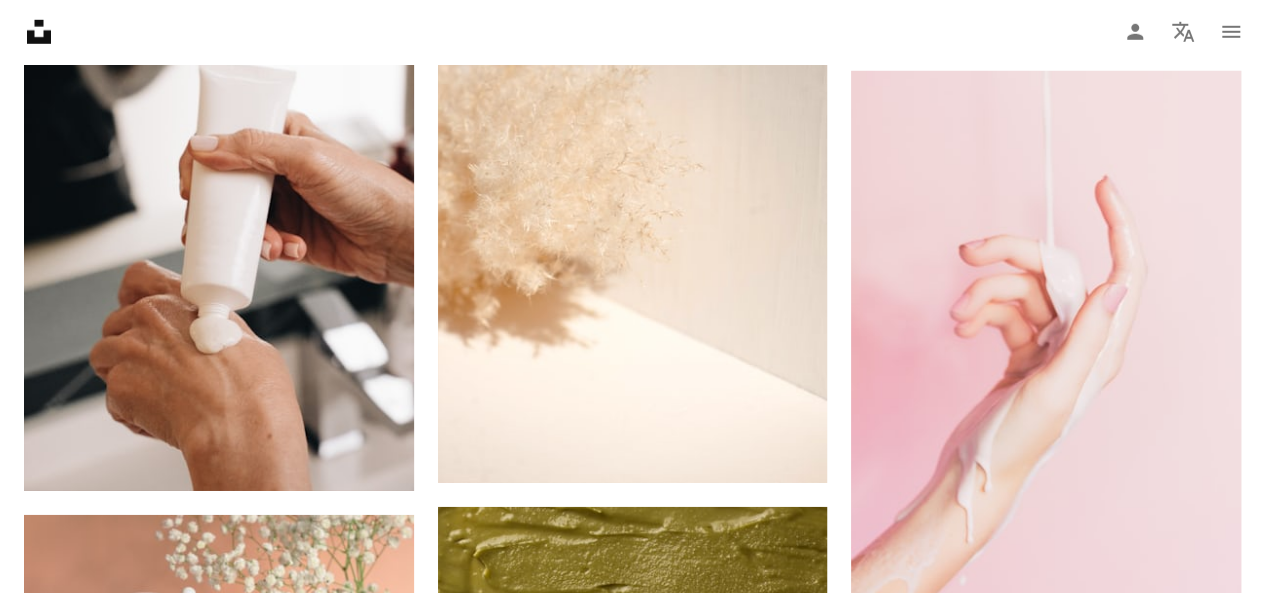 scroll, scrollTop: 3042, scrollLeft: 0, axis: vertical 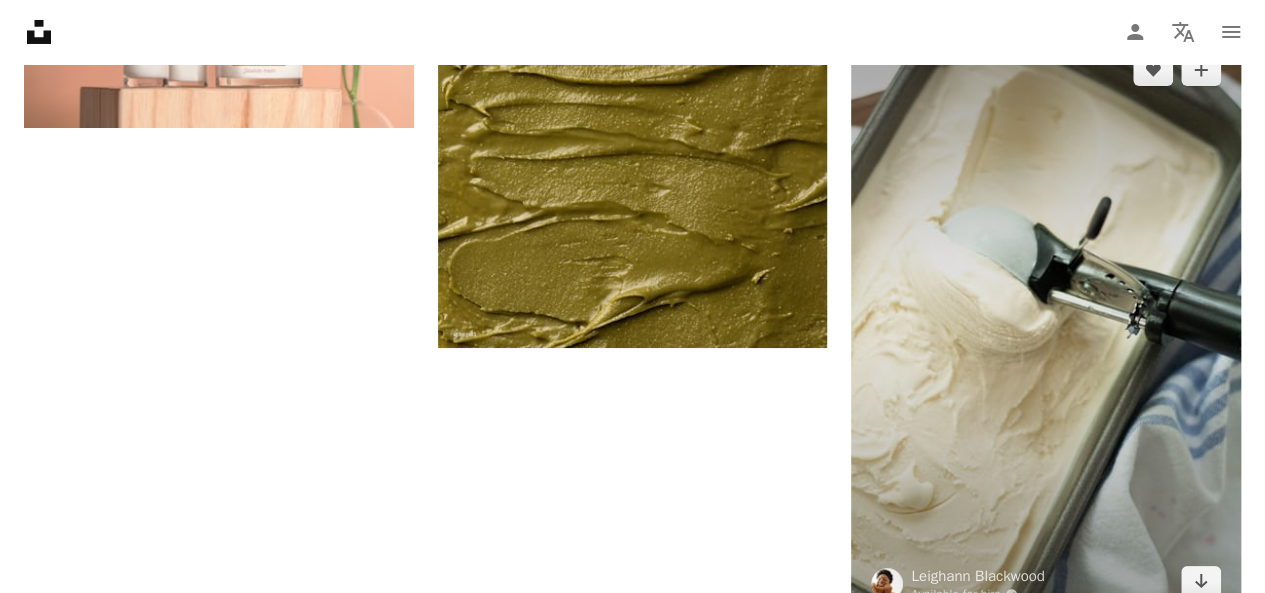 click at bounding box center (1046, 326) 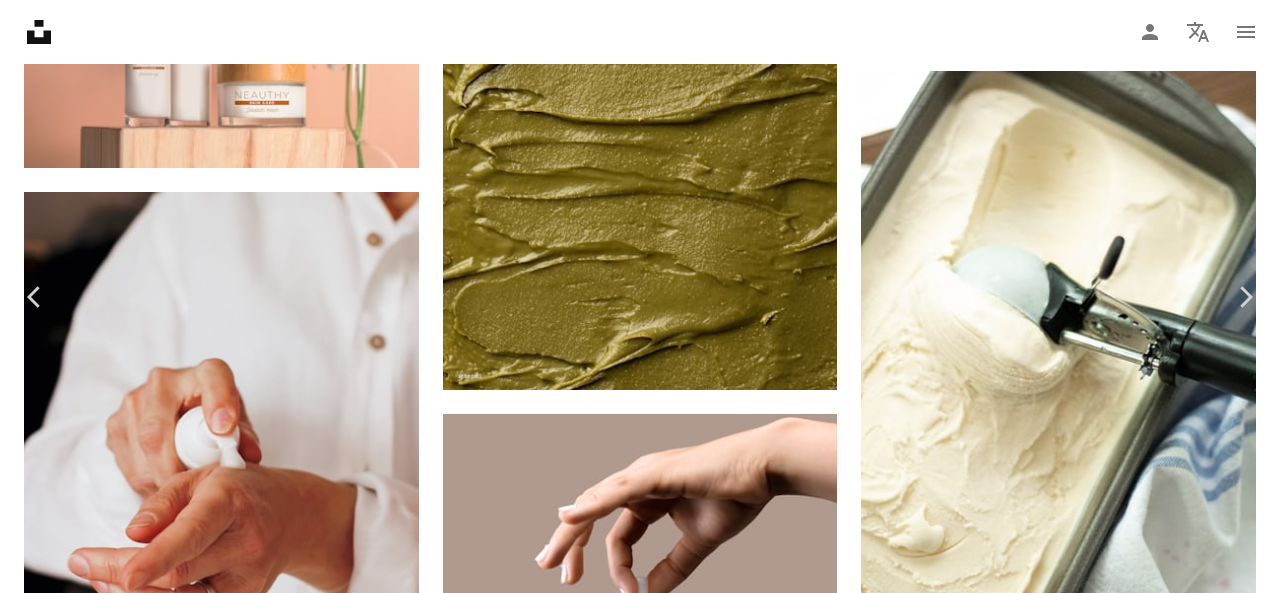 scroll, scrollTop: 519, scrollLeft: 0, axis: vertical 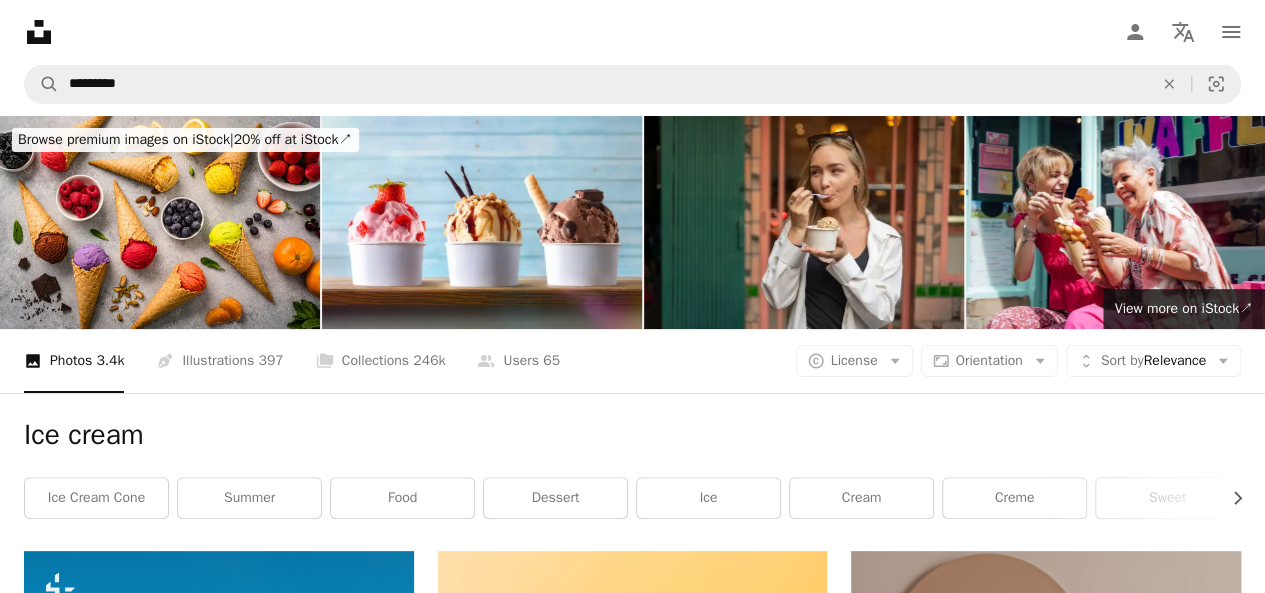 drag, startPoint x: 1264, startPoint y: 41, endPoint x: 1278, endPoint y: 119, distance: 79.24645 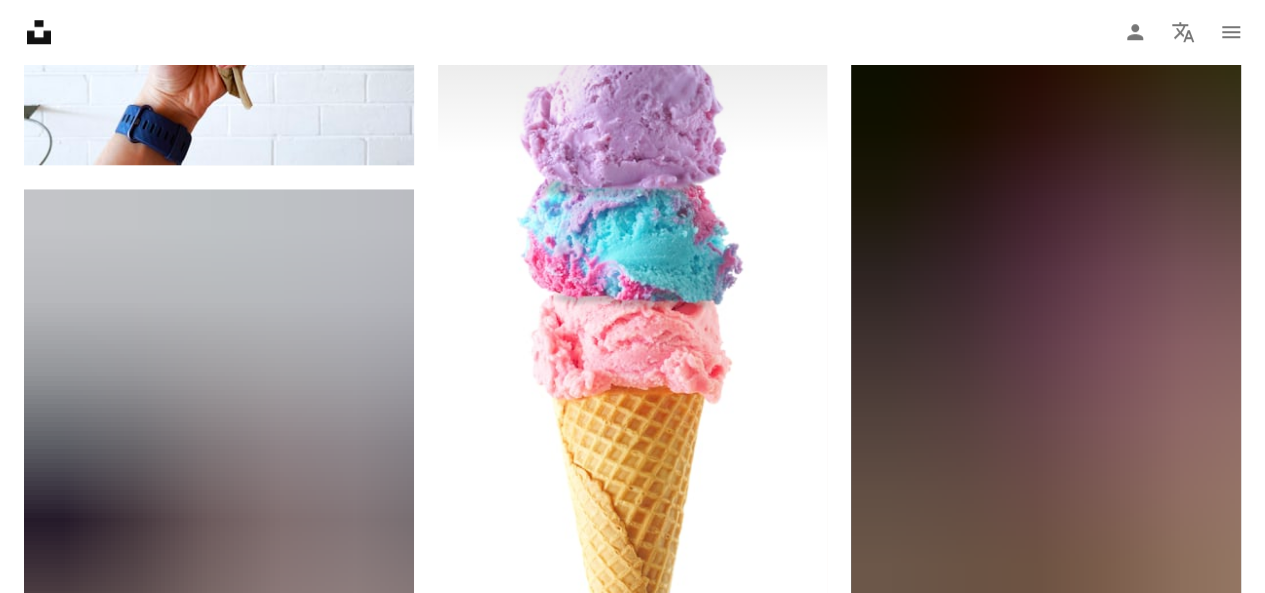 scroll, scrollTop: 4648, scrollLeft: 0, axis: vertical 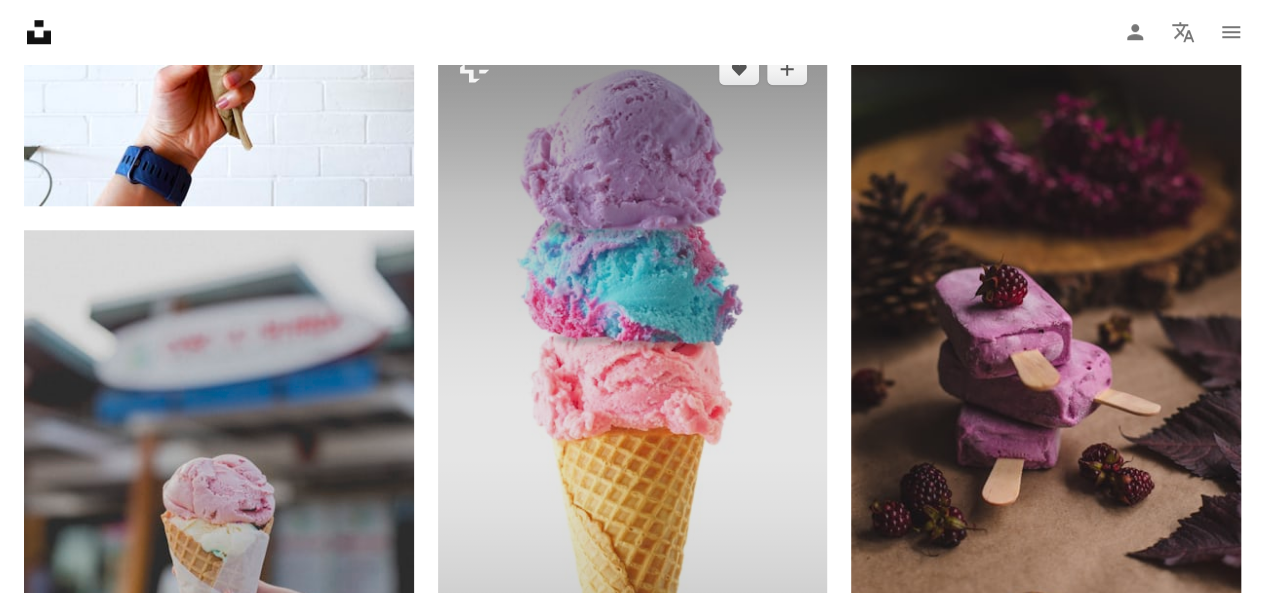 click at bounding box center [633, 438] 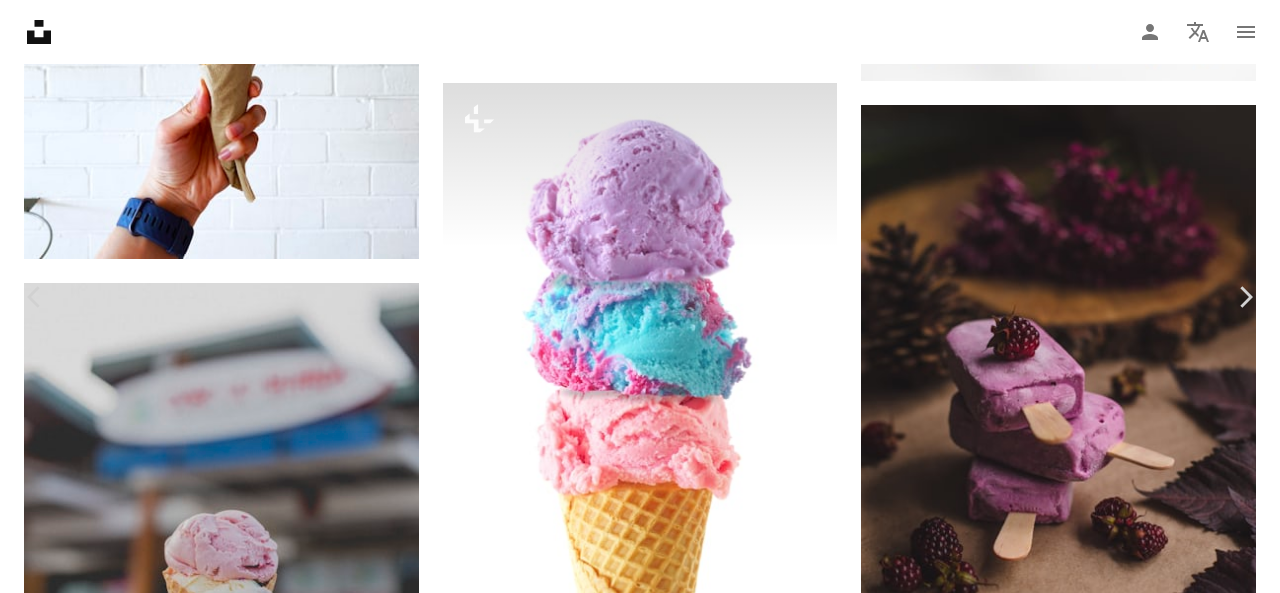click on "A lock Download" at bounding box center (1119, 4009) 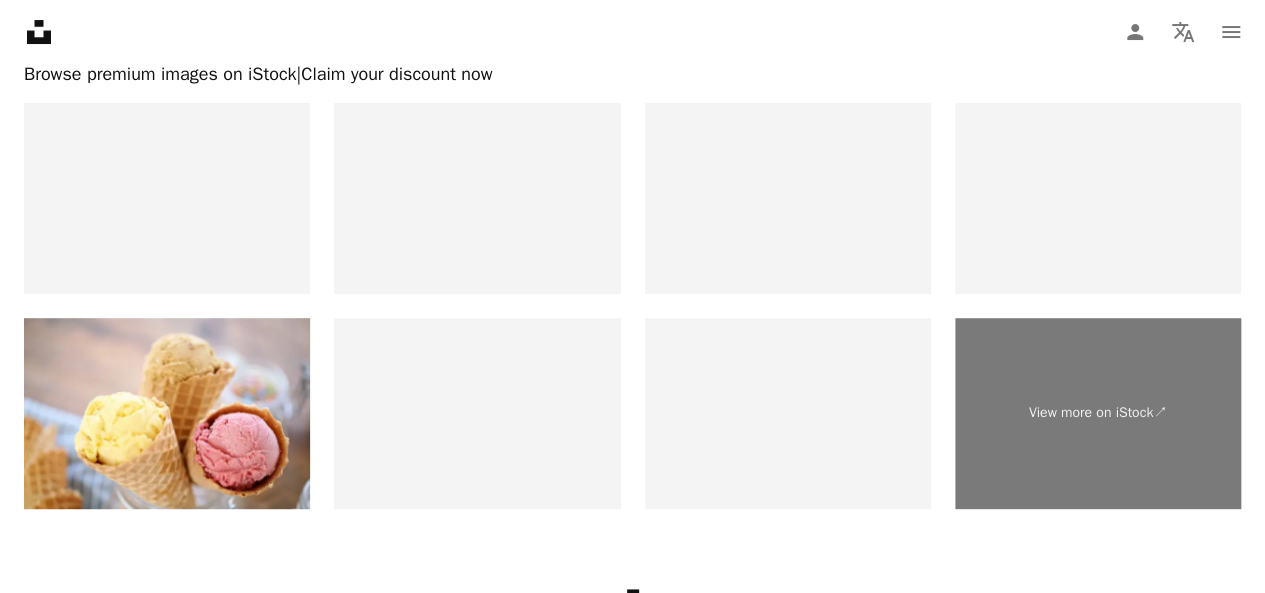 scroll, scrollTop: 7169, scrollLeft: 0, axis: vertical 